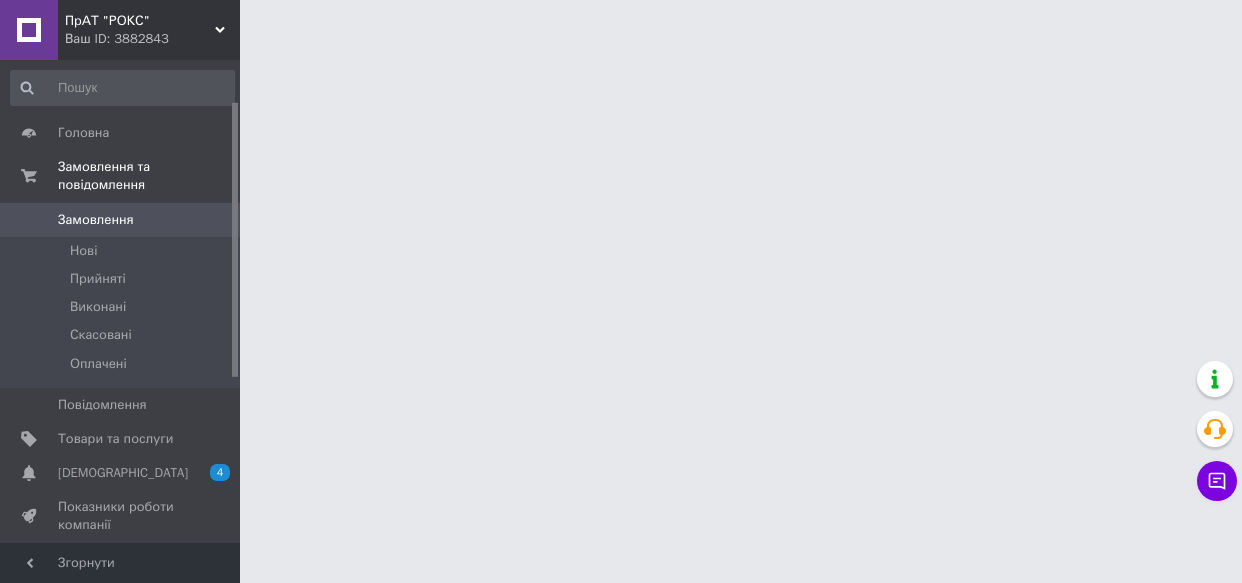 scroll, scrollTop: 0, scrollLeft: 0, axis: both 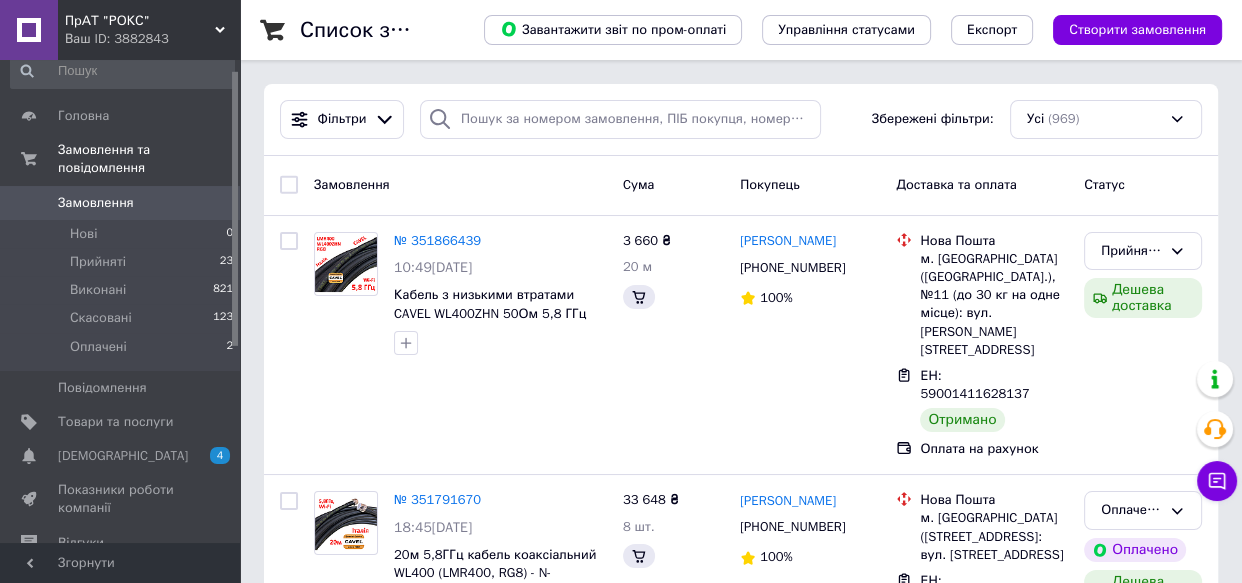 drag, startPoint x: 232, startPoint y: 228, endPoint x: 236, endPoint y: 173, distance: 55.145264 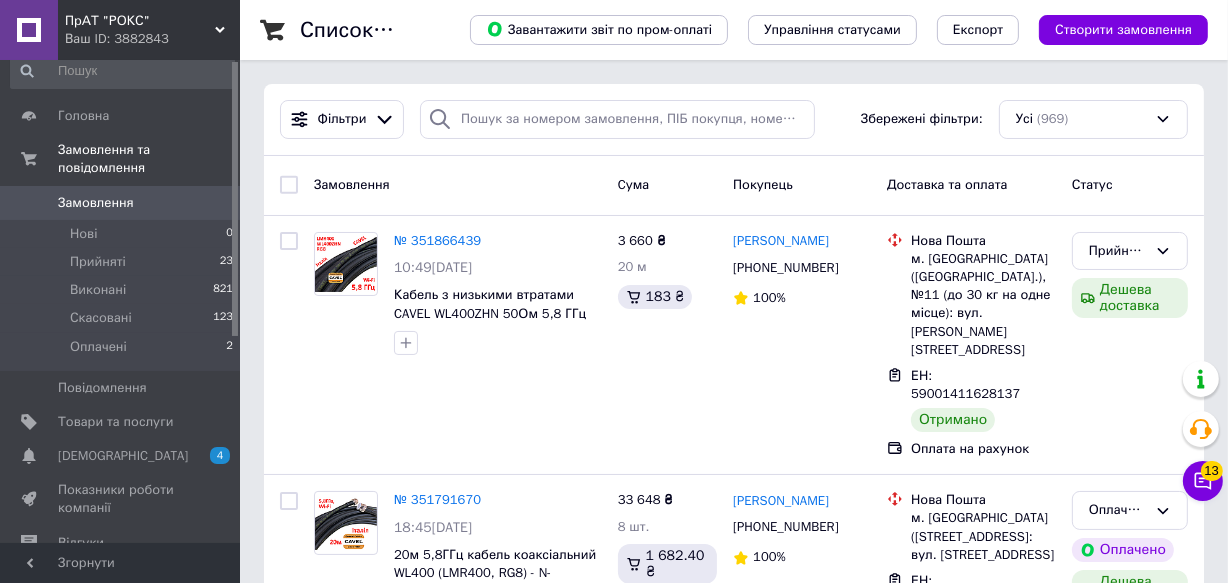 scroll, scrollTop: 0, scrollLeft: 0, axis: both 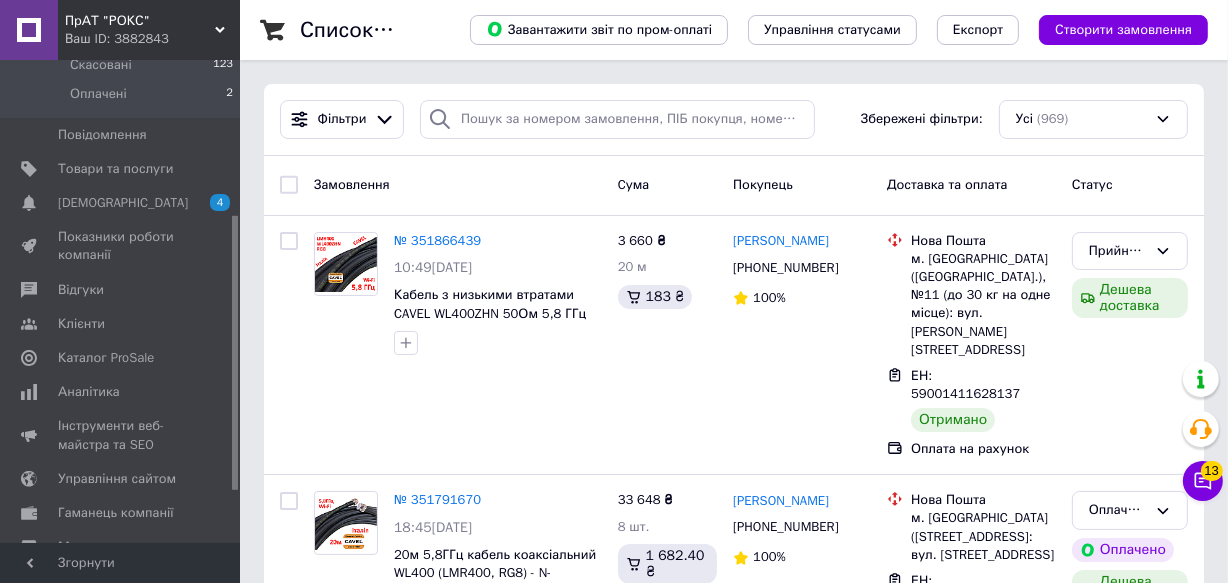 drag, startPoint x: 231, startPoint y: 194, endPoint x: 237, endPoint y: 348, distance: 154.11684 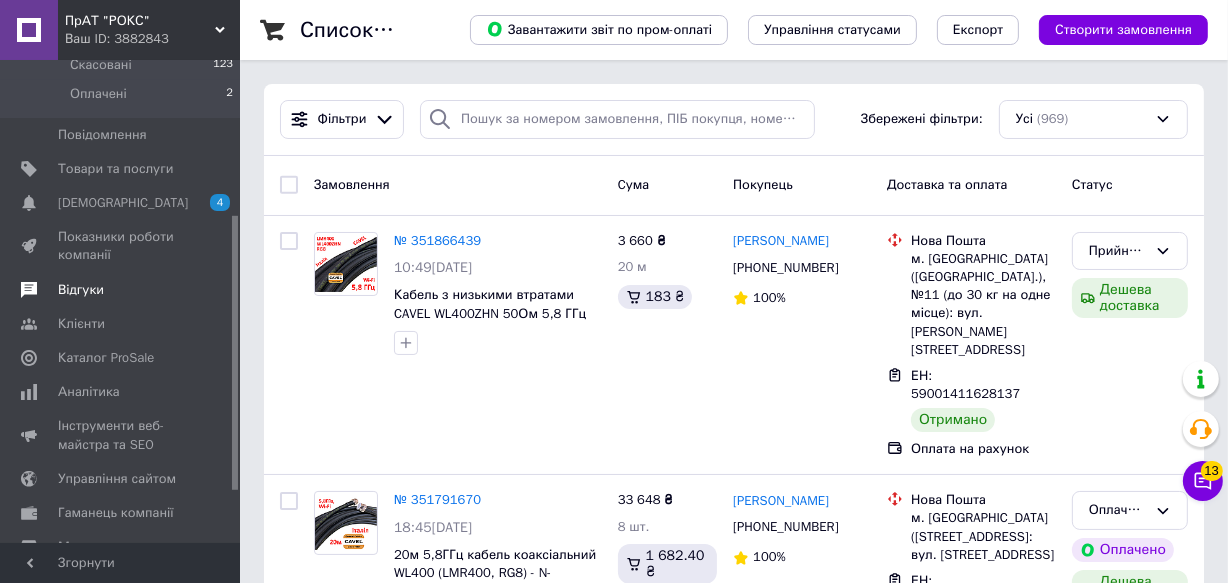 click on "Відгуки" at bounding box center [81, 290] 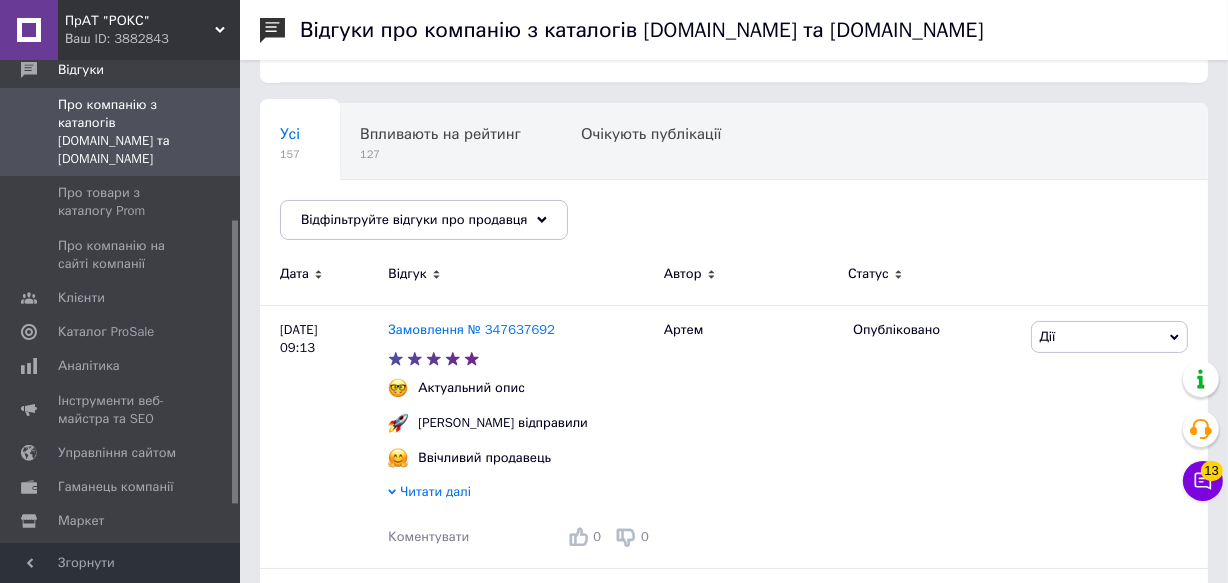 scroll, scrollTop: 134, scrollLeft: 0, axis: vertical 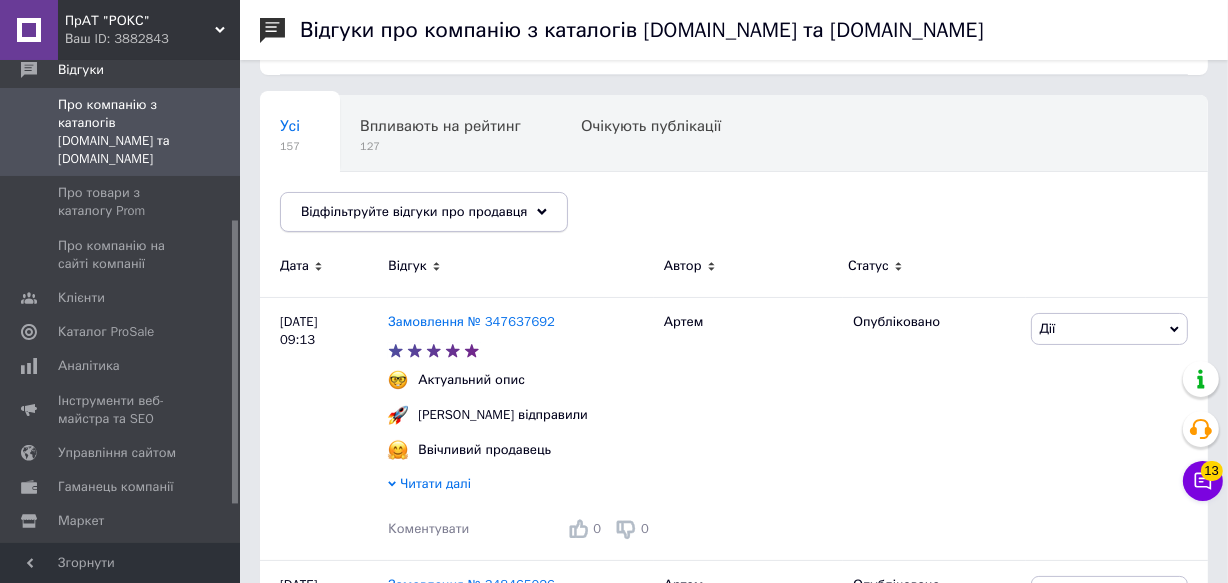 click on "Відфільтруйте відгуки про продавця" at bounding box center (424, 212) 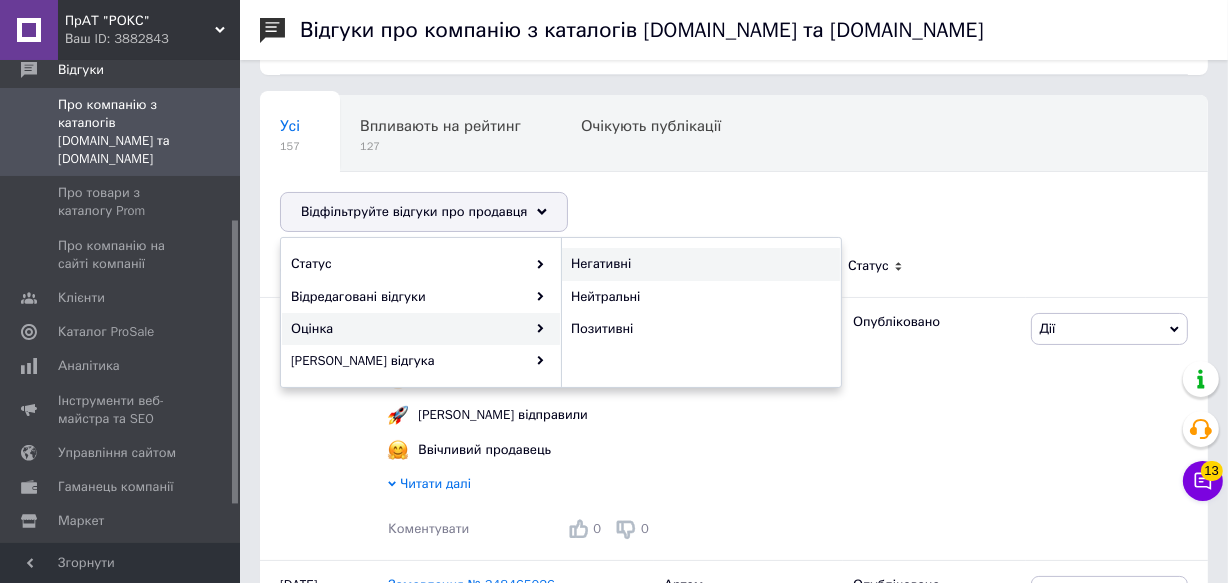 click on "Негативні" at bounding box center [698, 264] 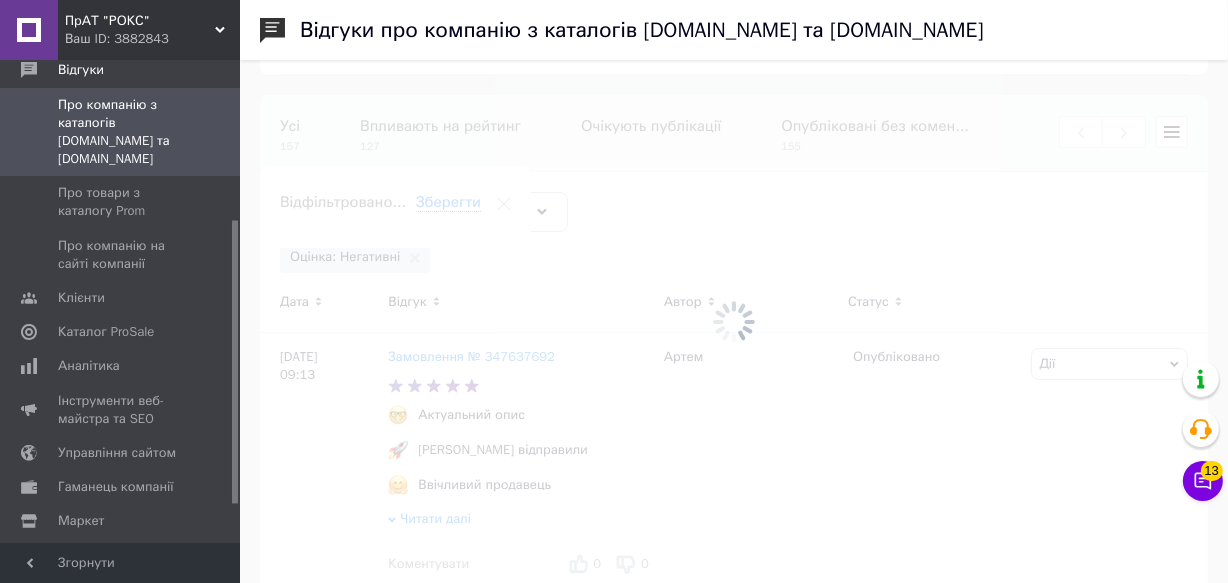 scroll, scrollTop: 0, scrollLeft: 220, axis: horizontal 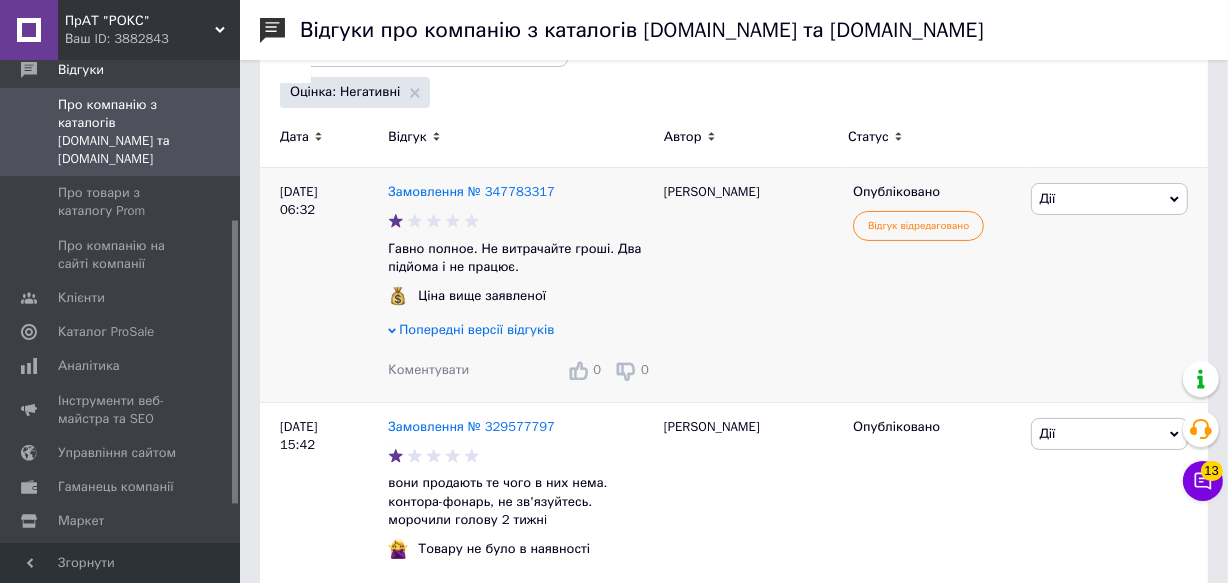 click on "Дії" at bounding box center [1109, 199] 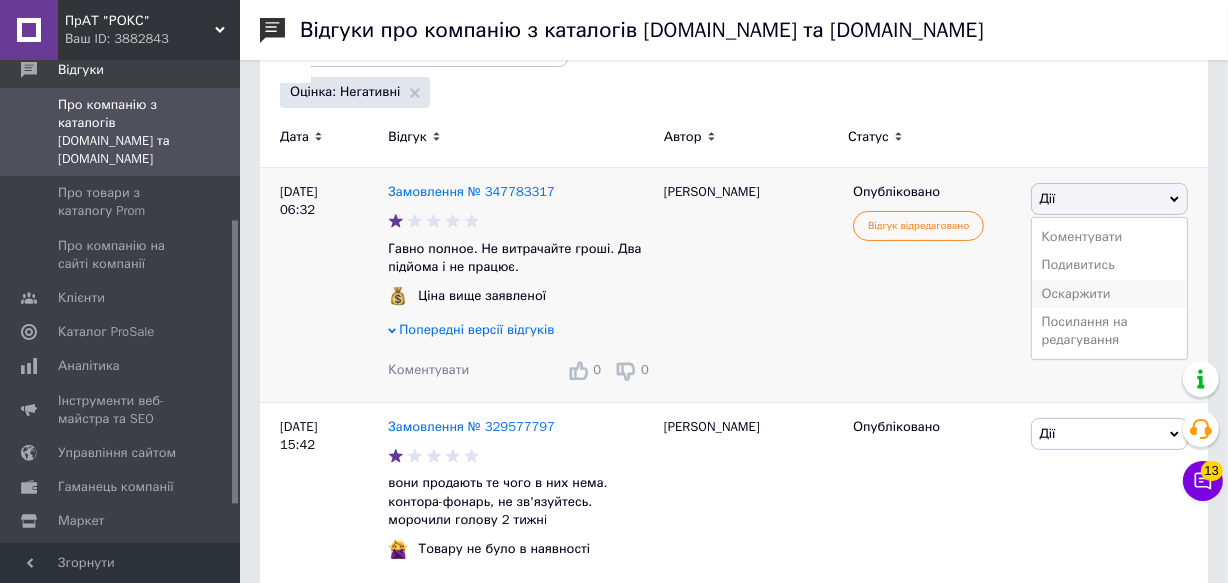 click on "Оскаржити" at bounding box center [1109, 294] 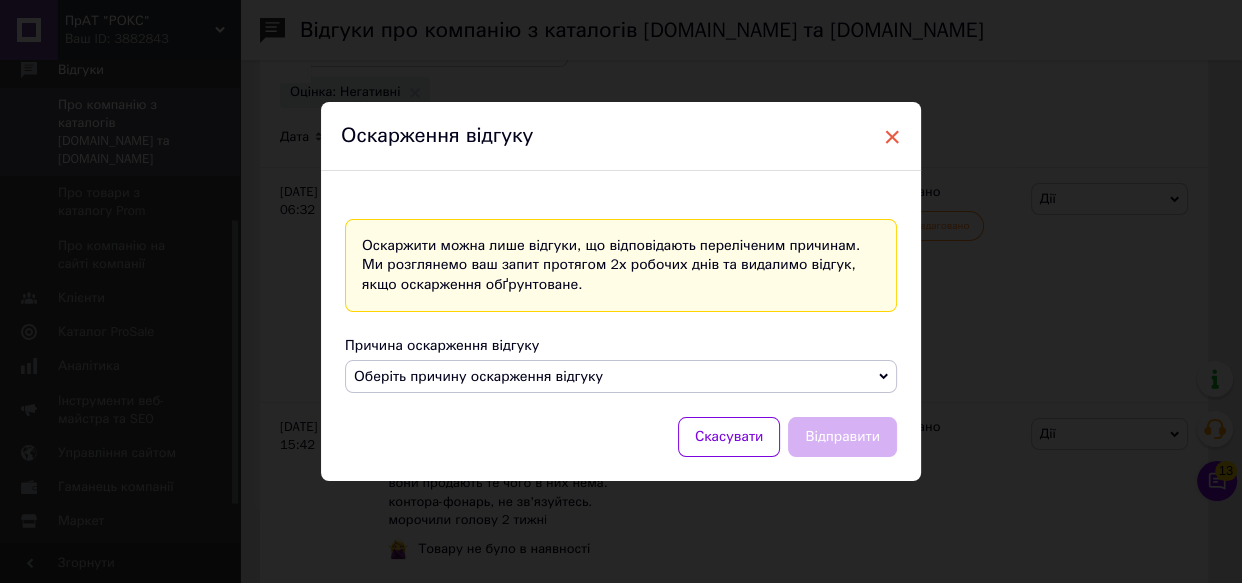 click on "×" at bounding box center (892, 137) 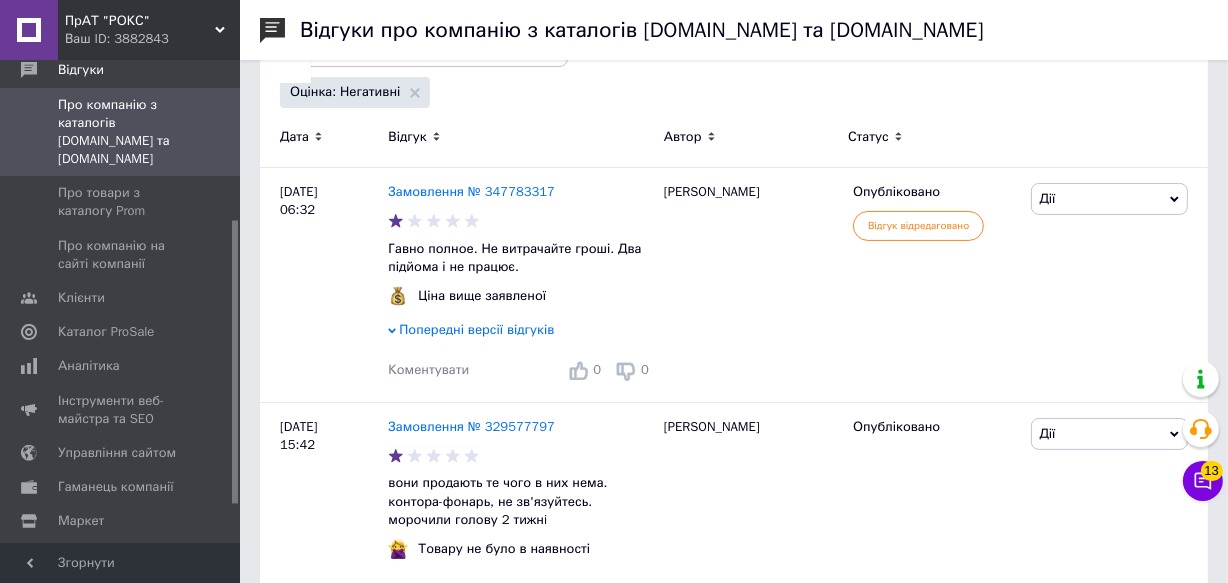 scroll, scrollTop: 0, scrollLeft: 220, axis: horizontal 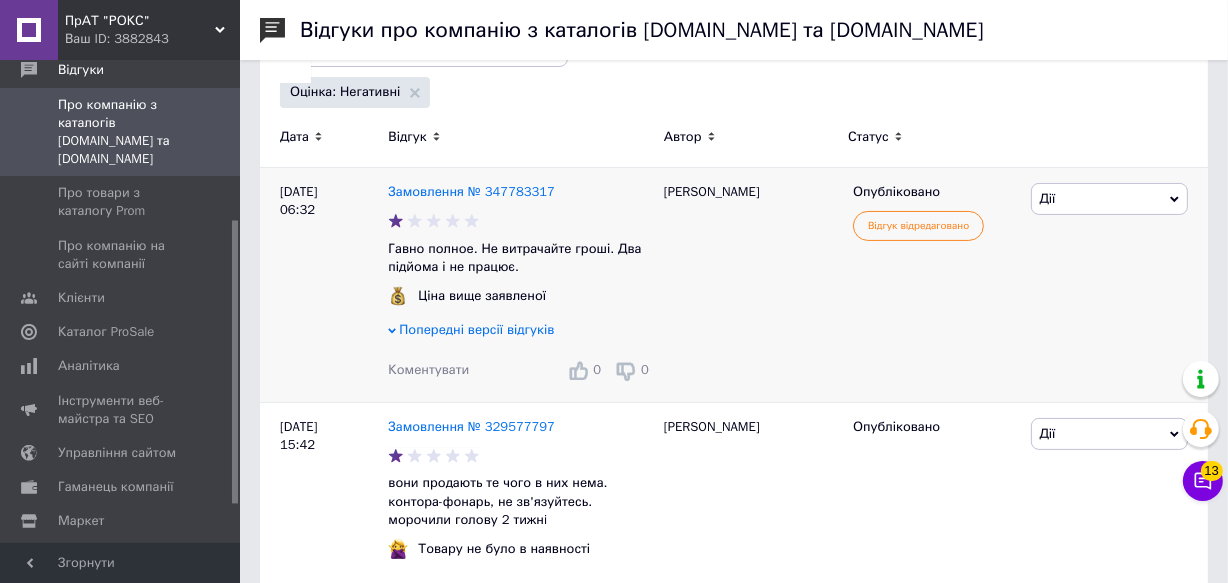click on "Дії" at bounding box center [1109, 199] 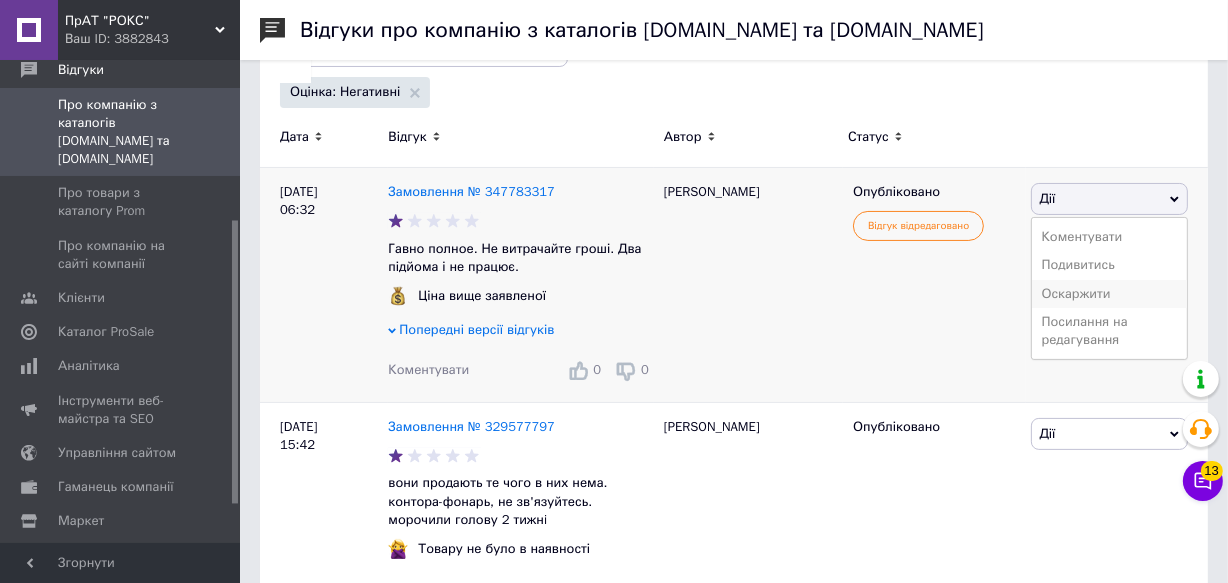 click on "Оскаржити" at bounding box center (1109, 294) 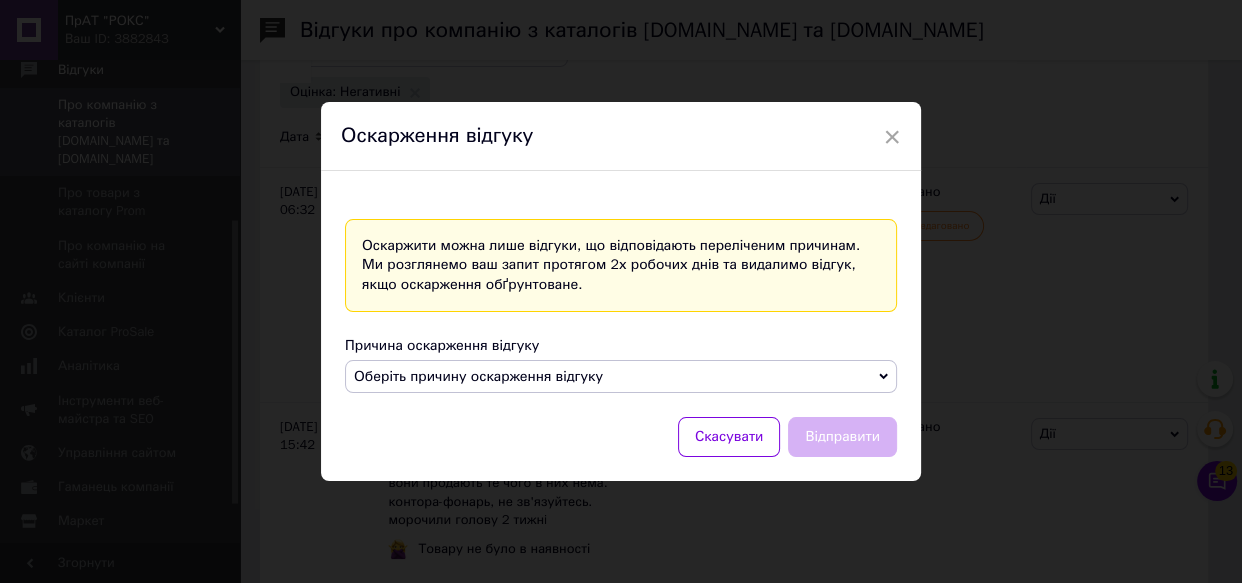 click on "Оберіть причину оскарження відгуку" at bounding box center (621, 377) 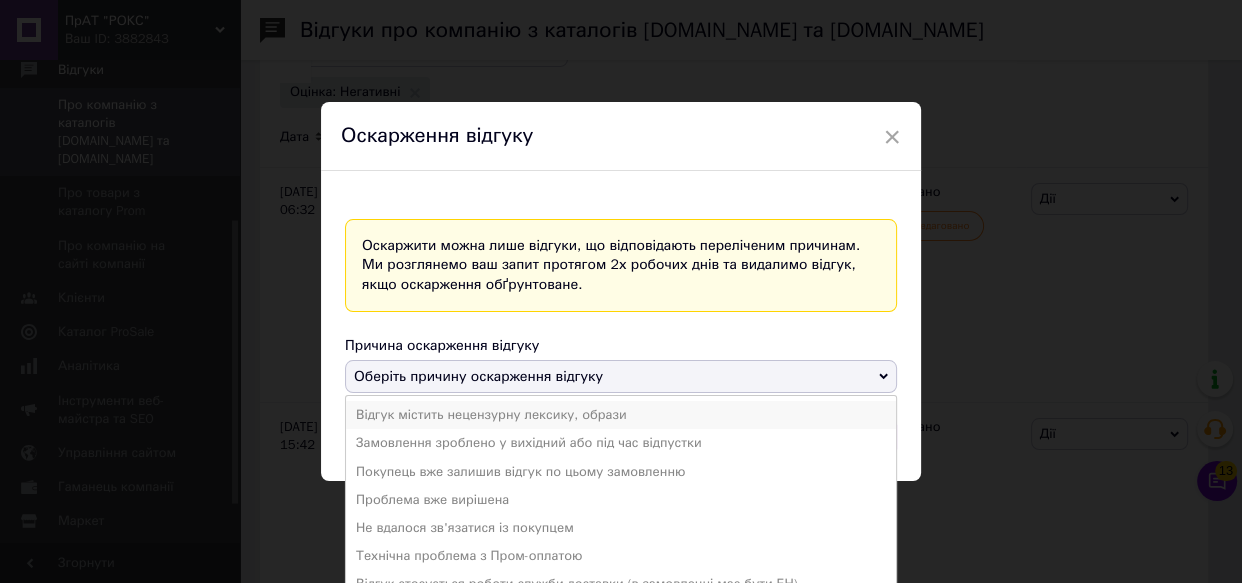 click on "Відгук містить нецензурну лексику, образи" at bounding box center [621, 415] 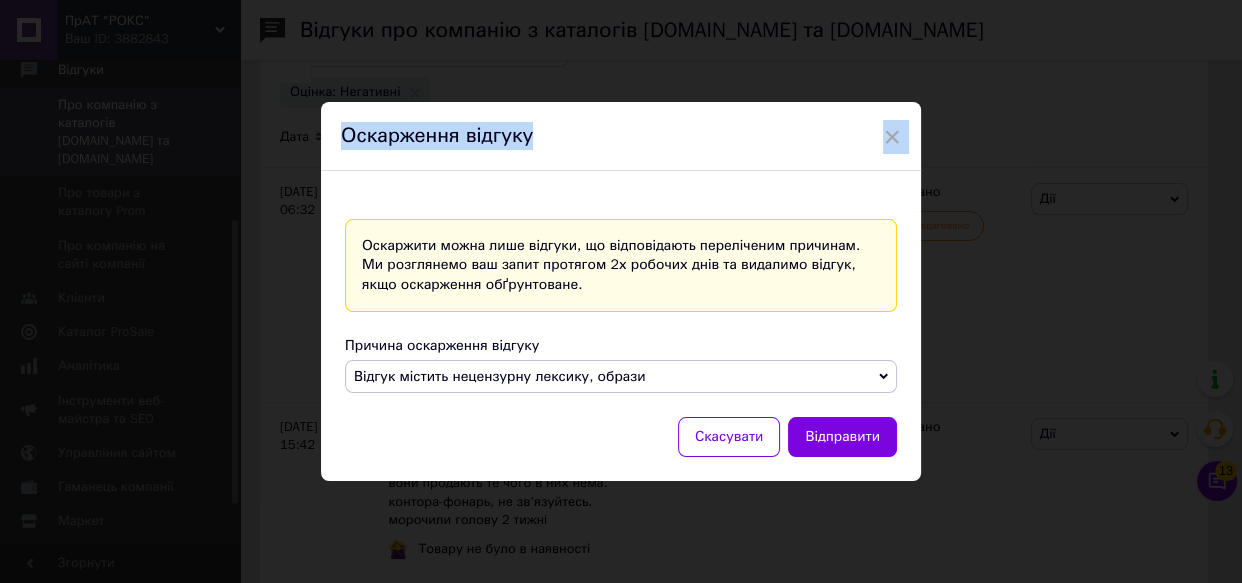 drag, startPoint x: 788, startPoint y: 130, endPoint x: 783, endPoint y: 46, distance: 84.14868 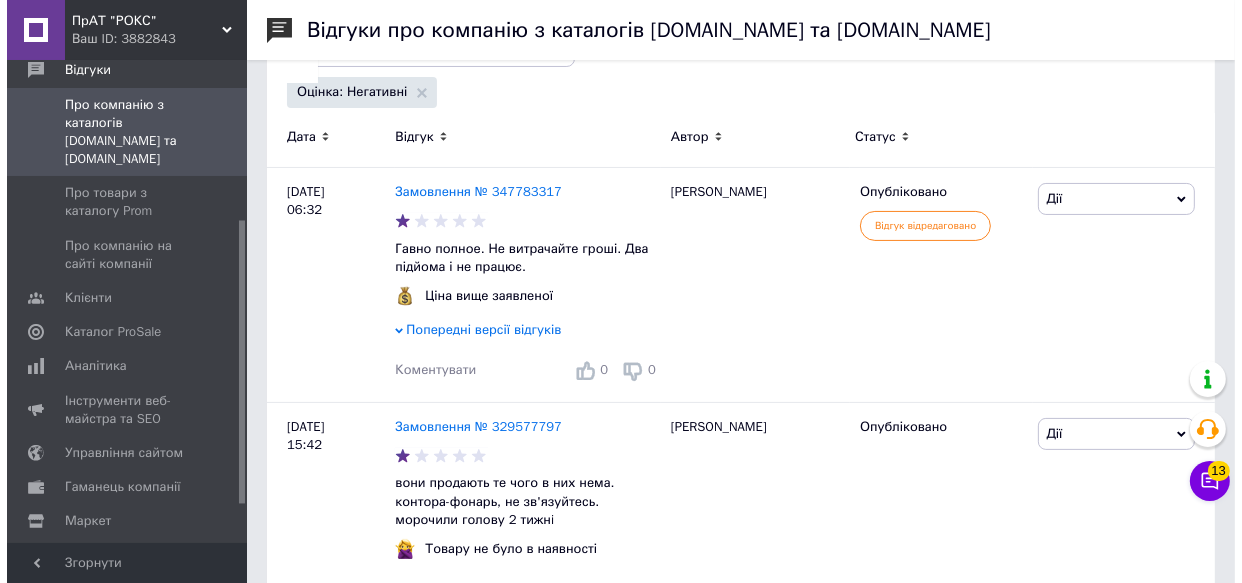 scroll, scrollTop: 0, scrollLeft: 220, axis: horizontal 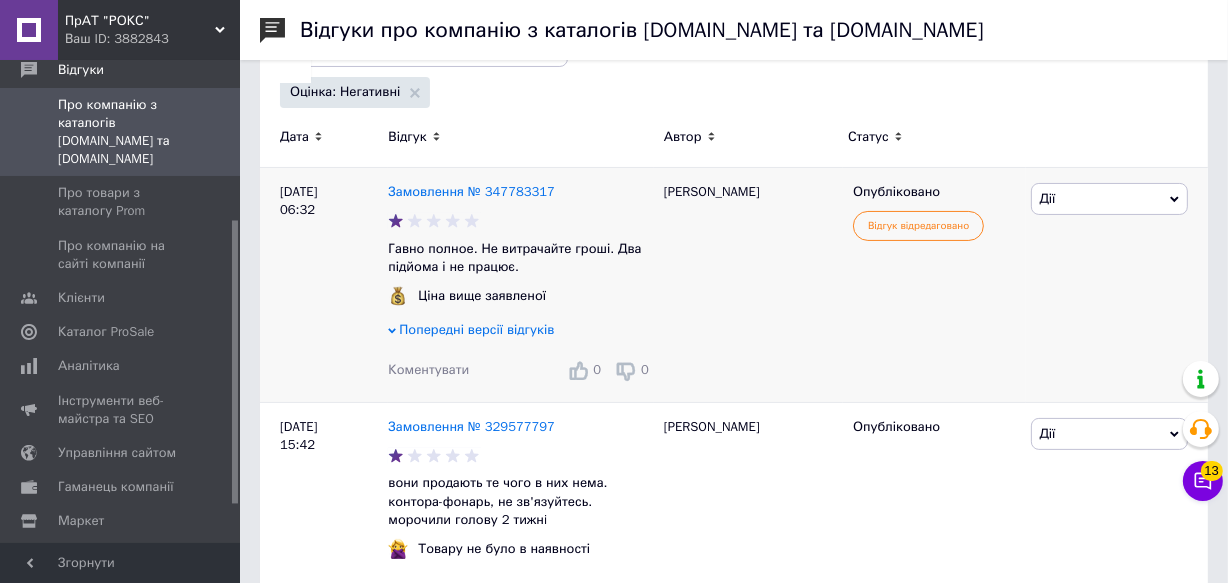 click on "Дії" at bounding box center (1048, 198) 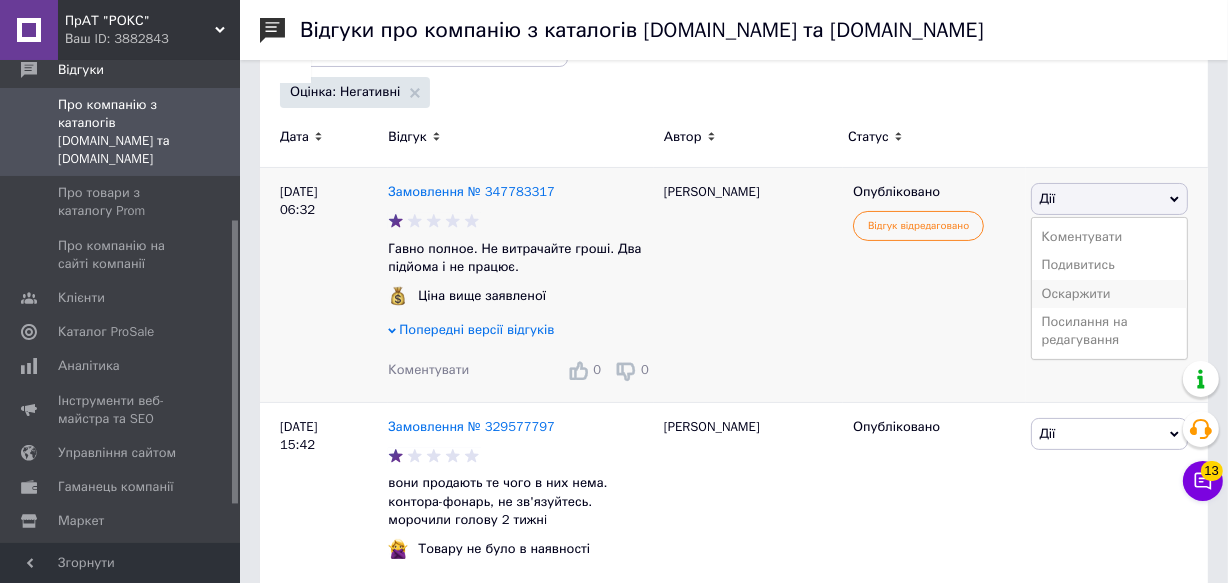 click on "Оскаржити" at bounding box center [1109, 294] 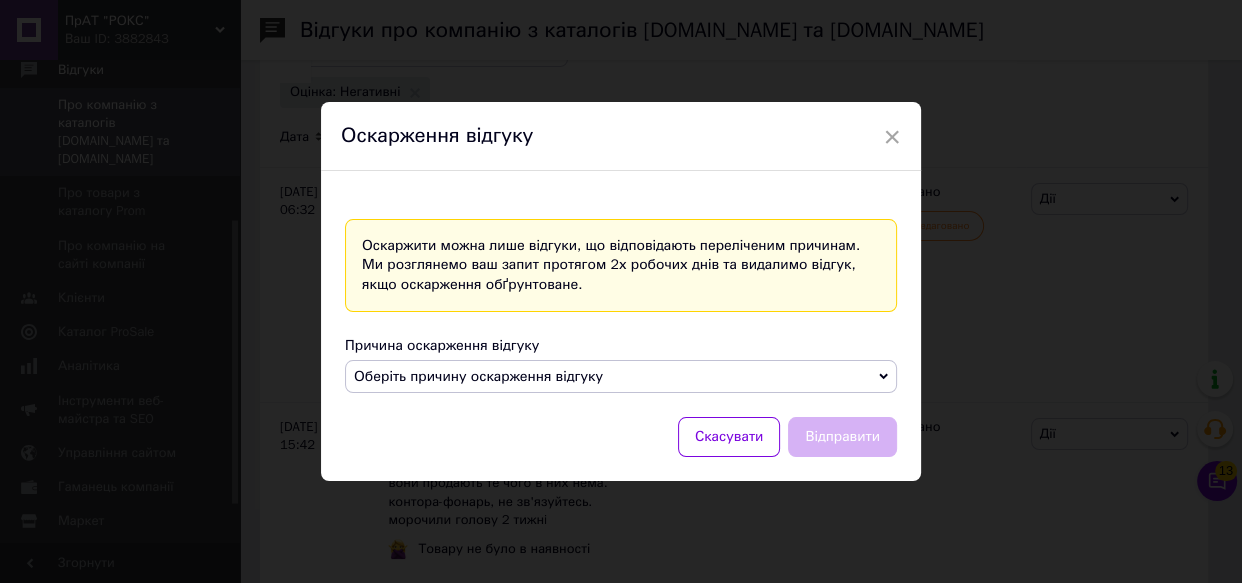 click on "Оберіть причину оскарження відгуку" at bounding box center (621, 377) 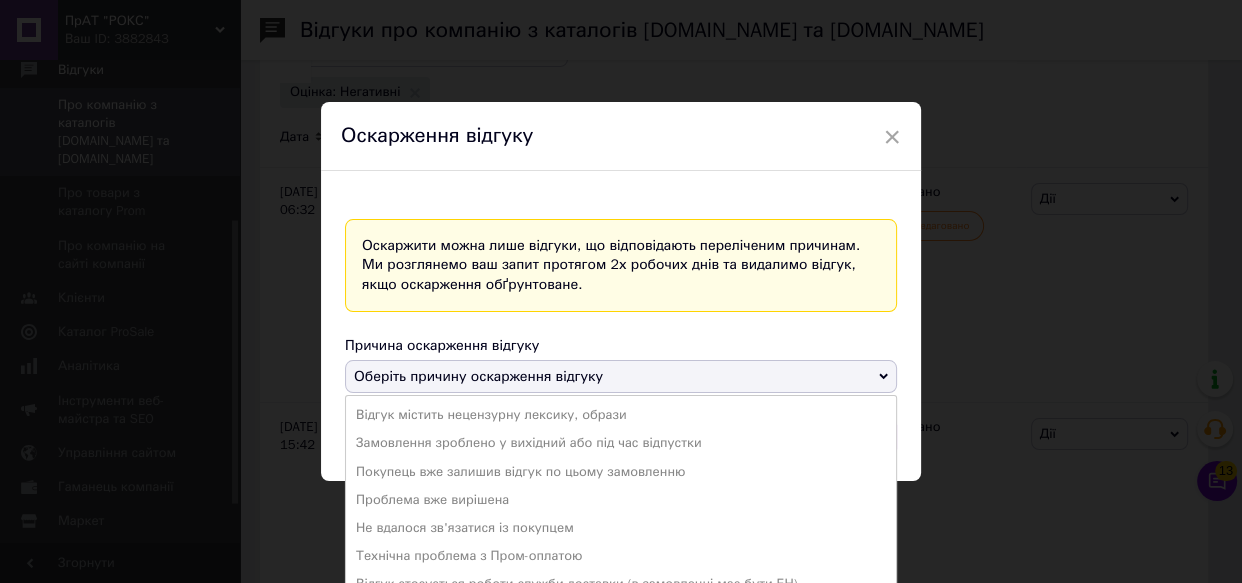 scroll, scrollTop: 50, scrollLeft: 0, axis: vertical 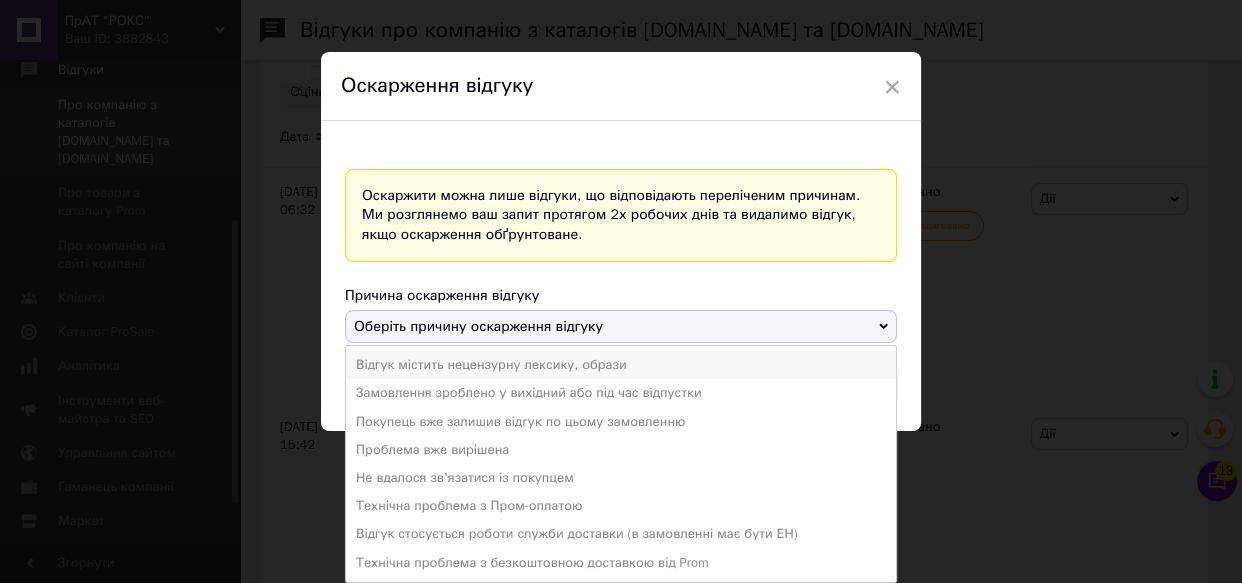 click on "Відгук містить нецензурну лексику, образи" at bounding box center (621, 365) 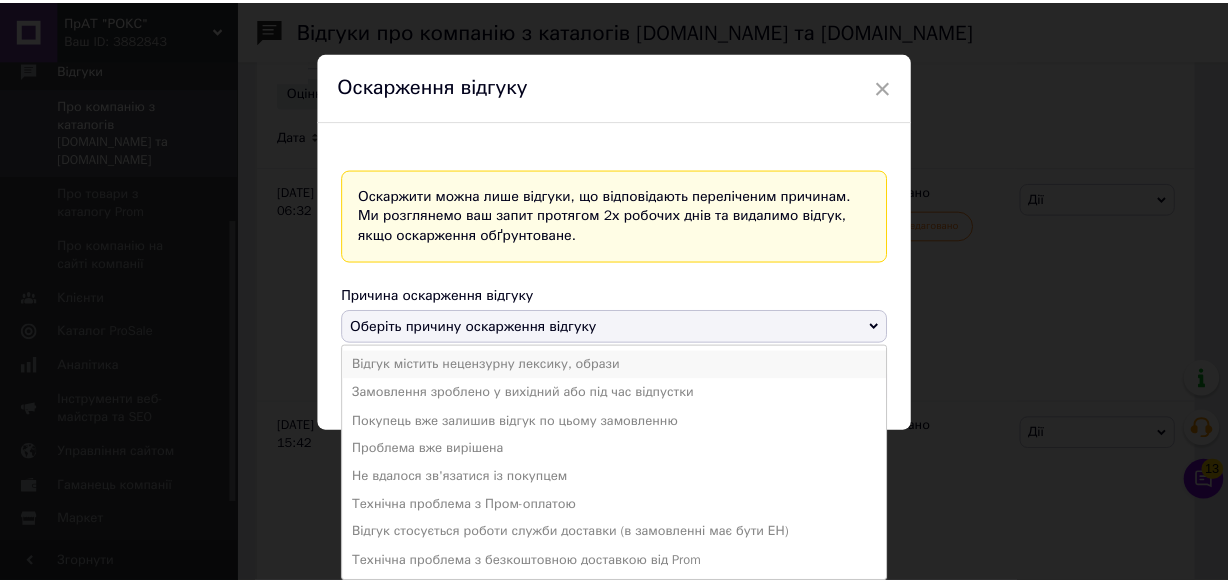 scroll, scrollTop: 0, scrollLeft: 0, axis: both 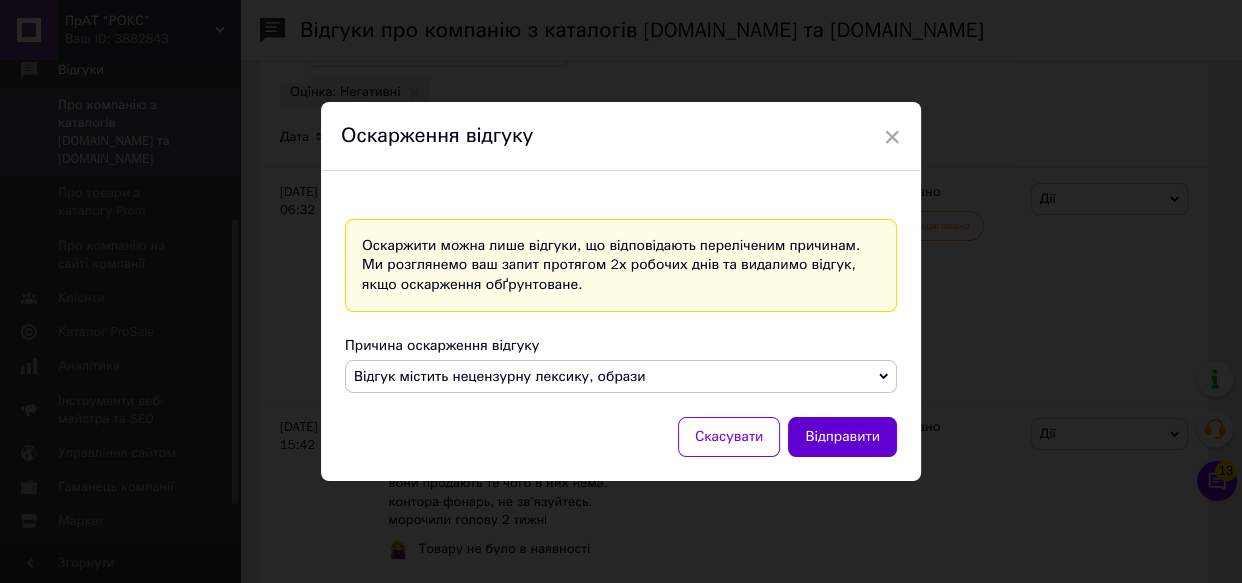click on "Відправити" at bounding box center (842, 437) 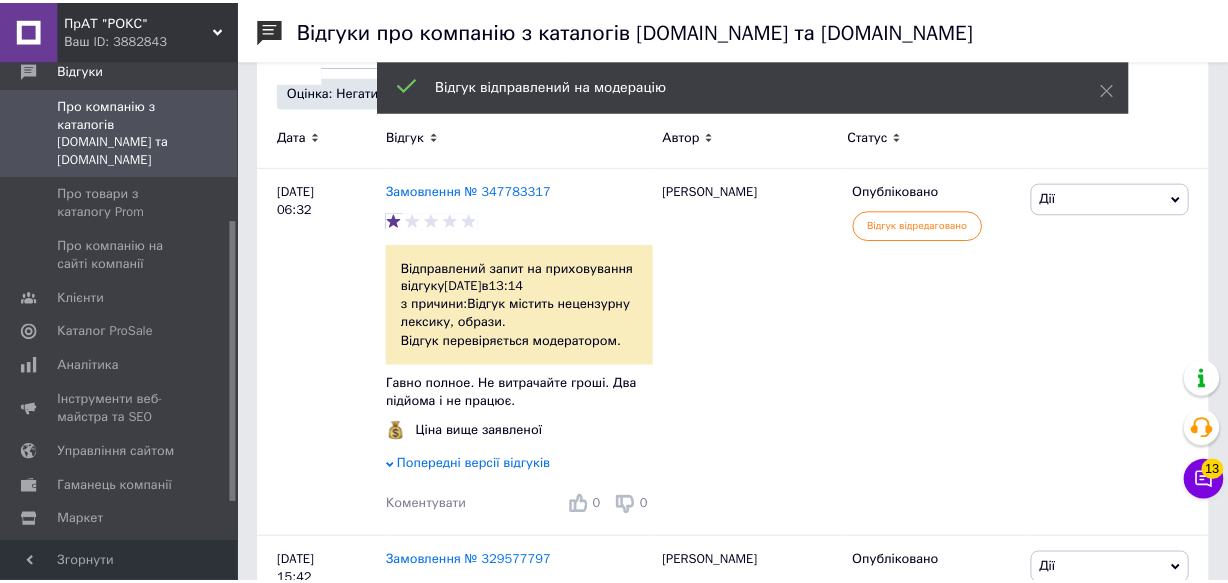 scroll, scrollTop: 0, scrollLeft: 220, axis: horizontal 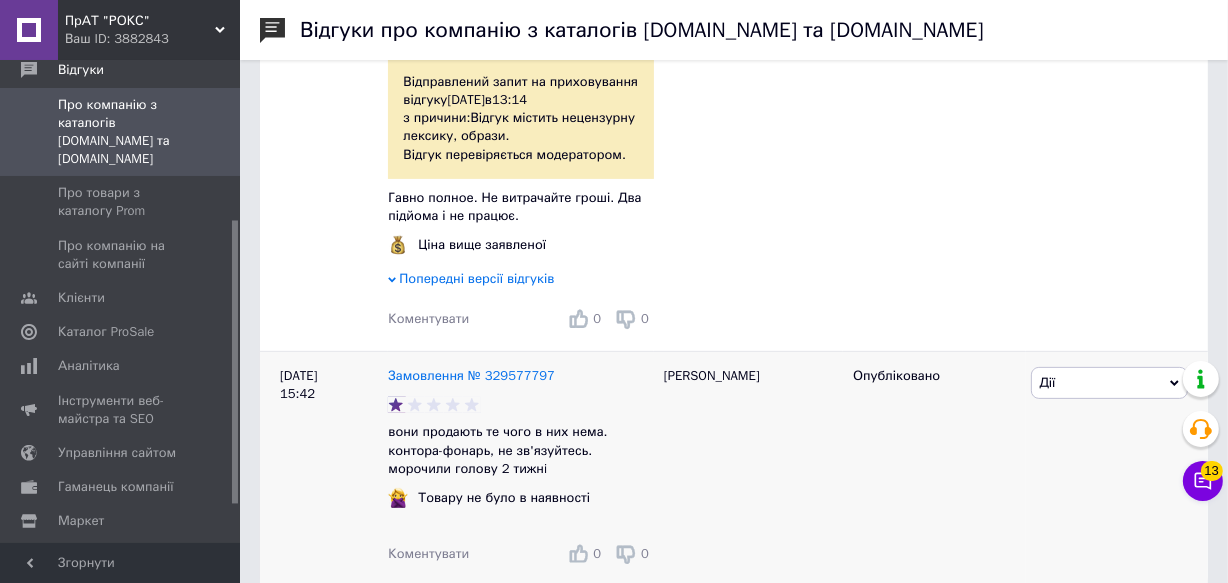 click on "Дії" at bounding box center (1109, 383) 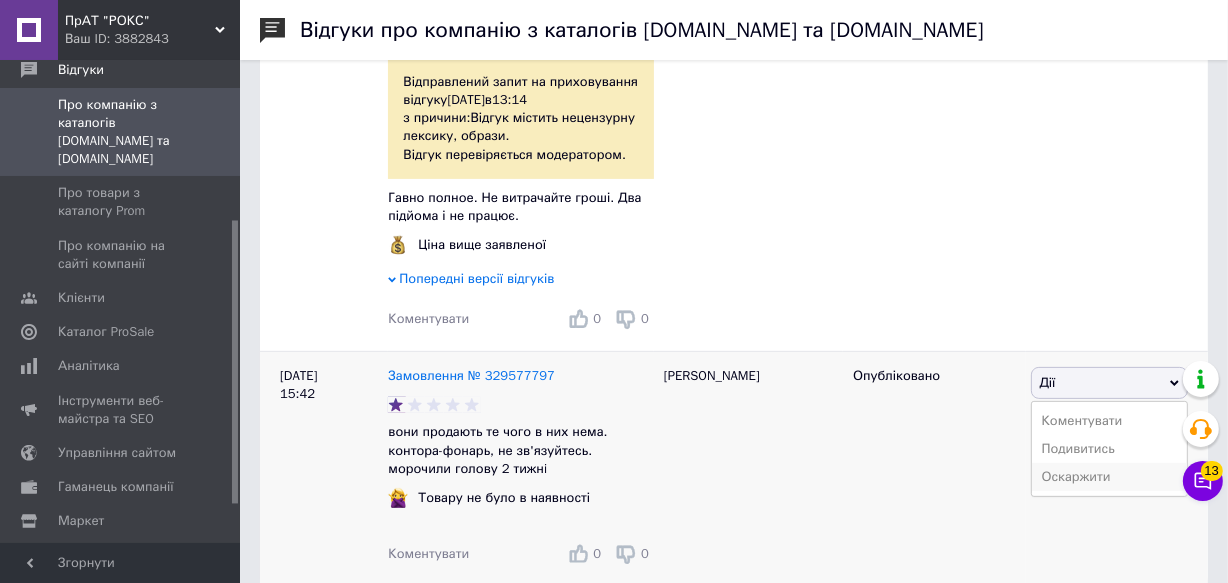 click on "Оскаржити" at bounding box center (1109, 477) 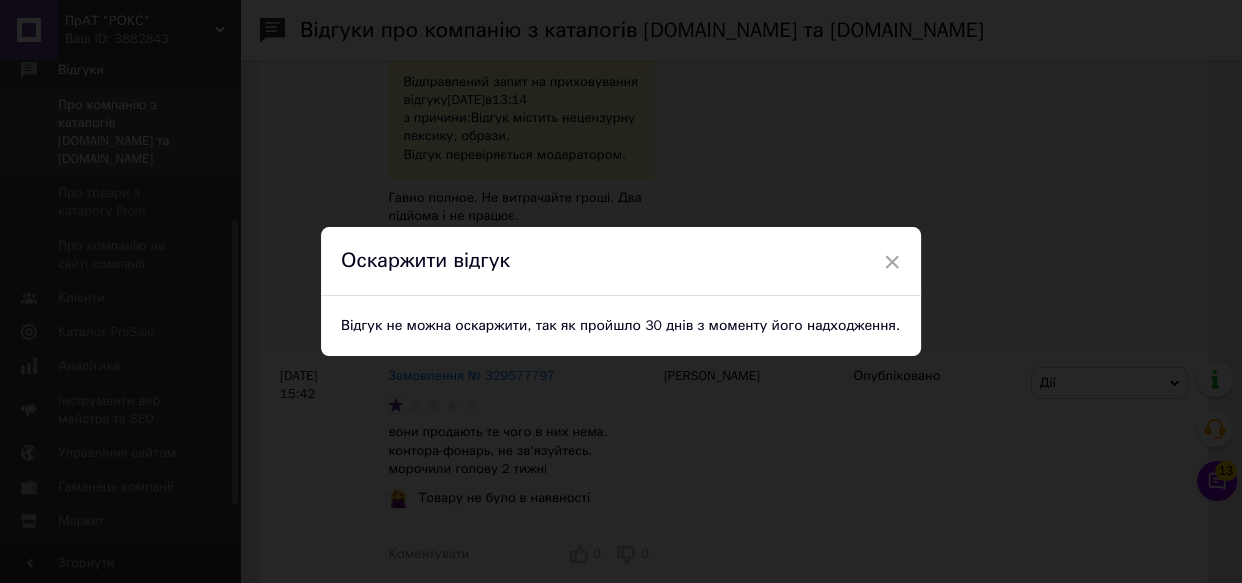 click on "×" at bounding box center (892, 262) 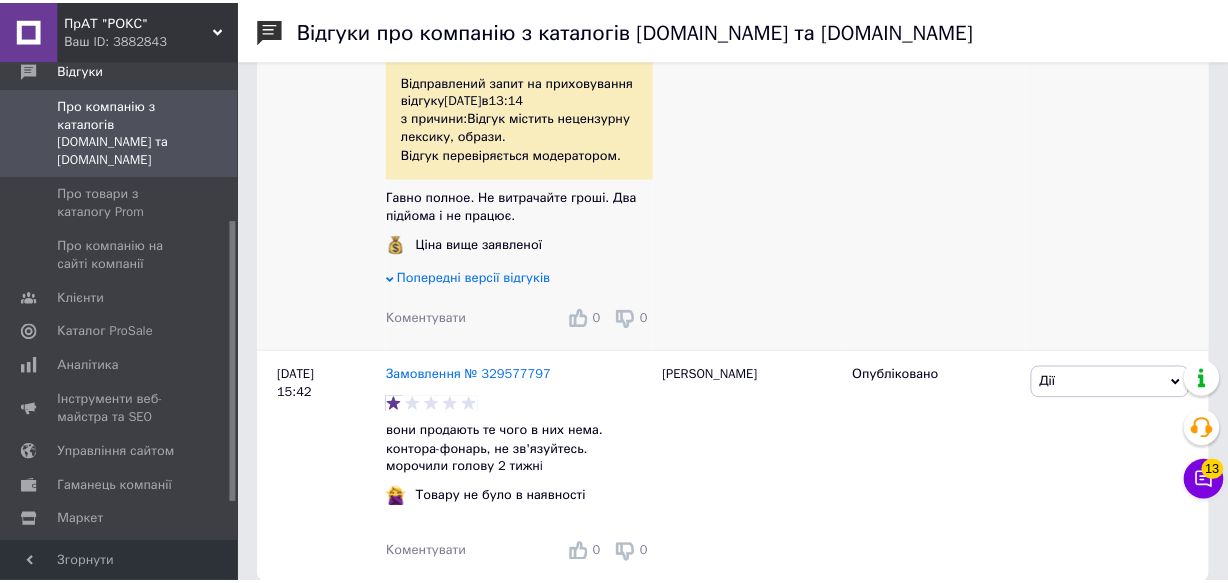 scroll, scrollTop: 0, scrollLeft: 220, axis: horizontal 